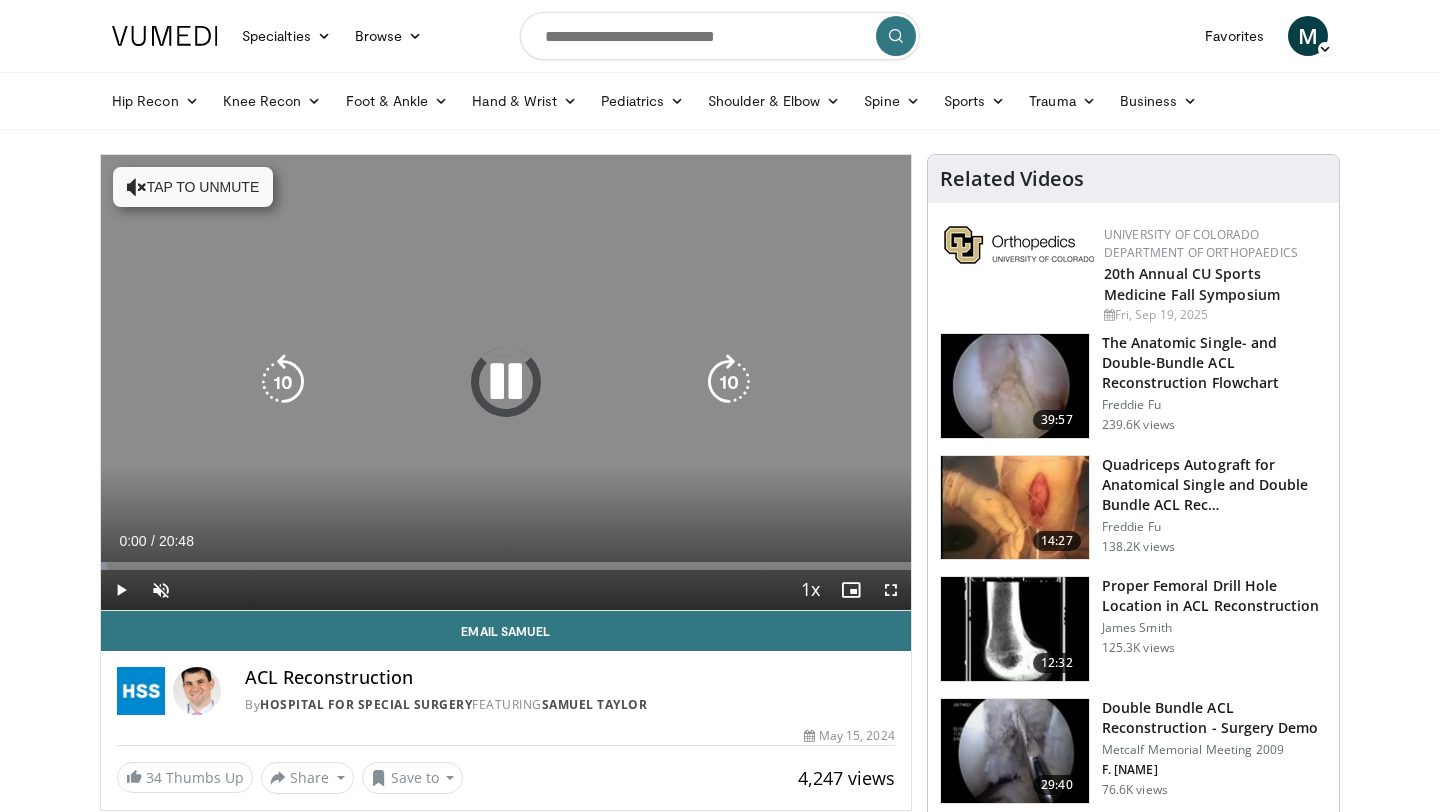 scroll, scrollTop: 0, scrollLeft: 0, axis: both 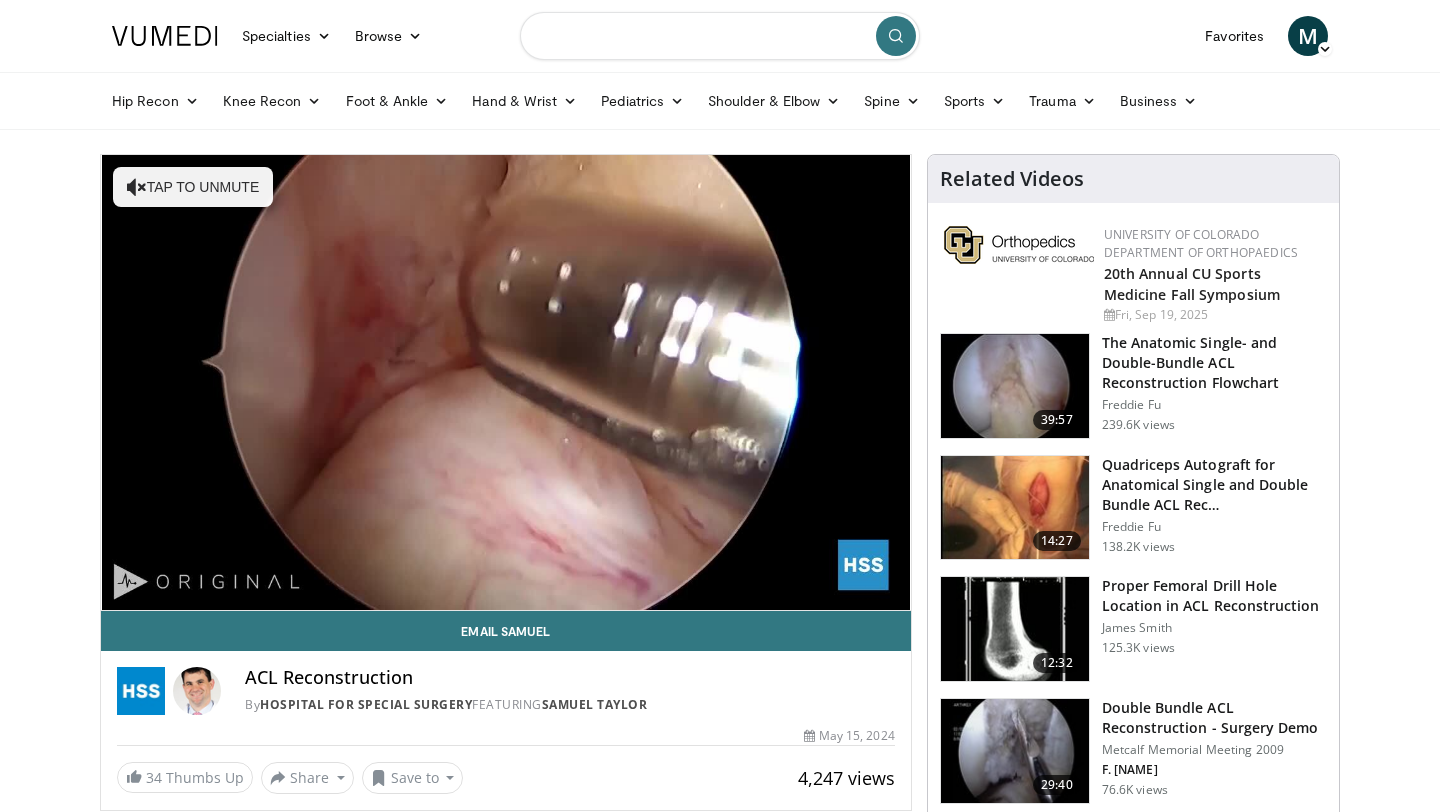 click at bounding box center [720, 36] 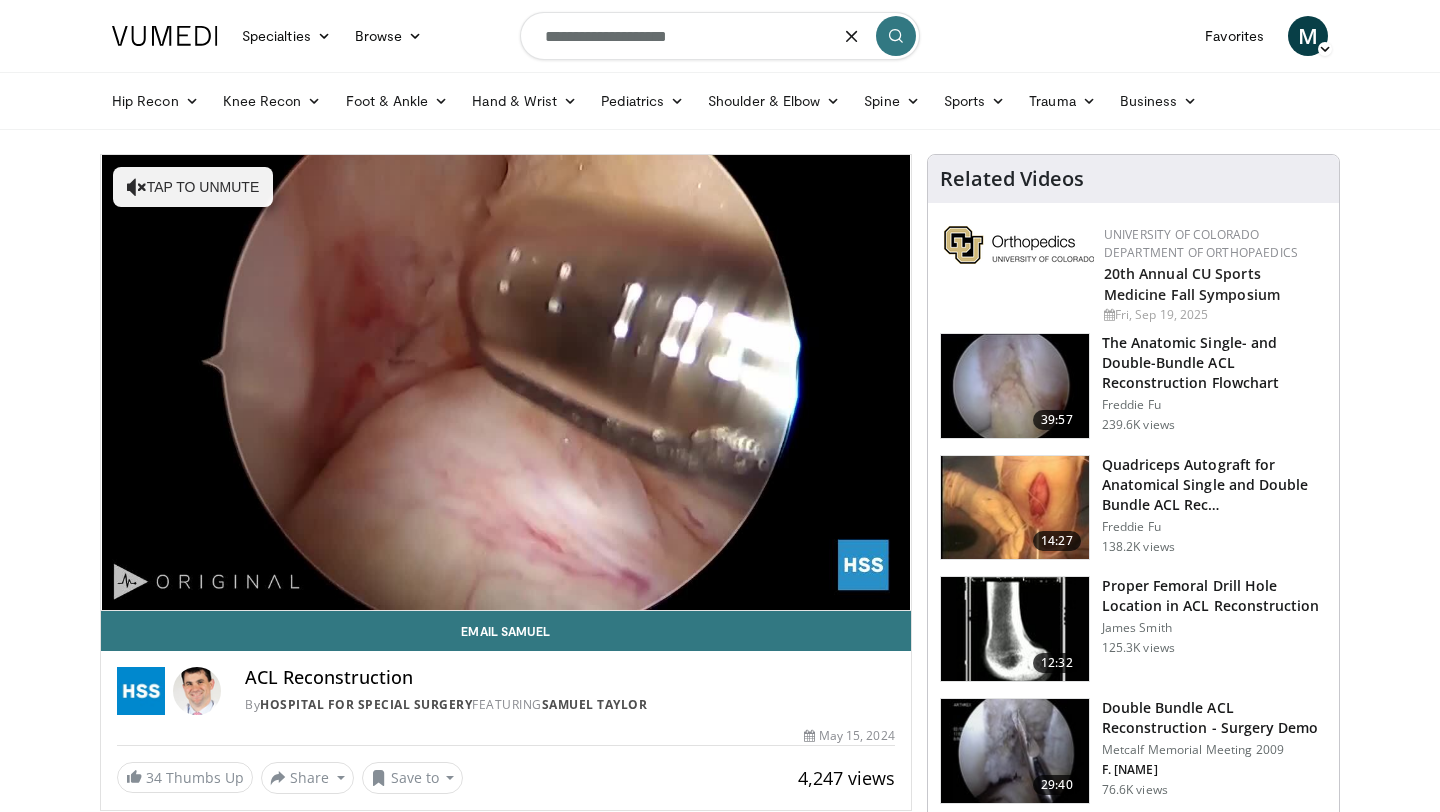 type on "**********" 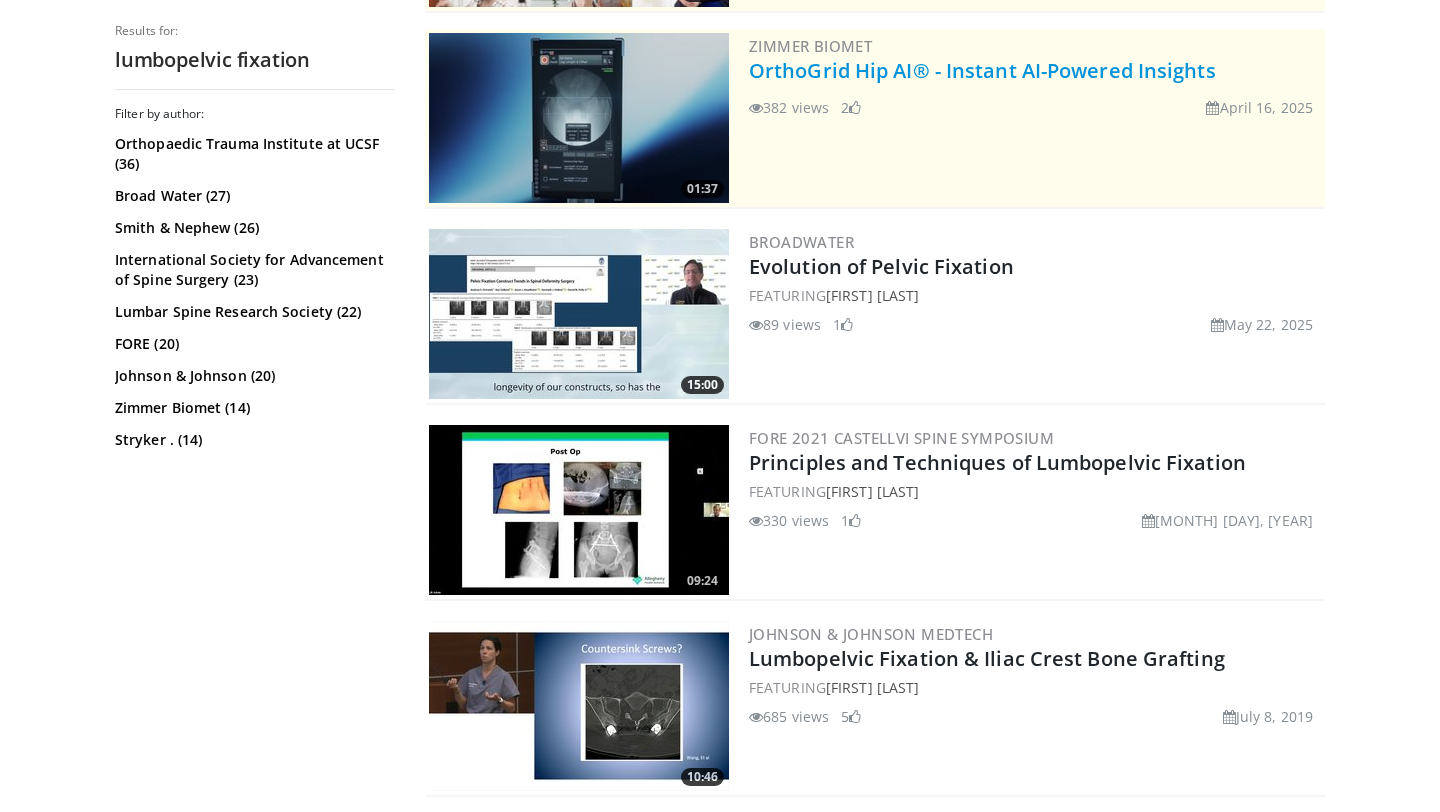 scroll, scrollTop: 390, scrollLeft: 0, axis: vertical 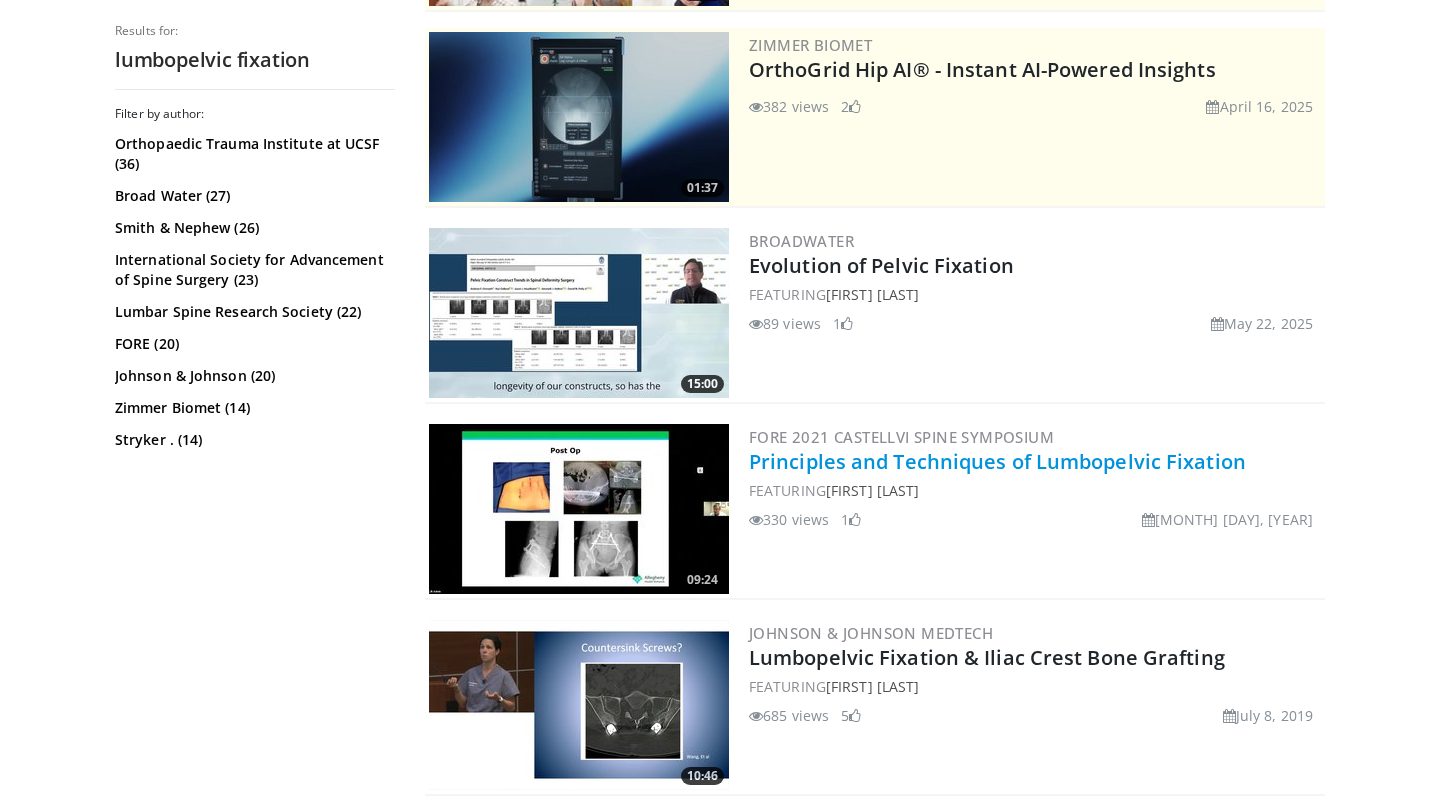 click on "Principles and Techniques of Lumbopelvic Fixation" at bounding box center [997, 461] 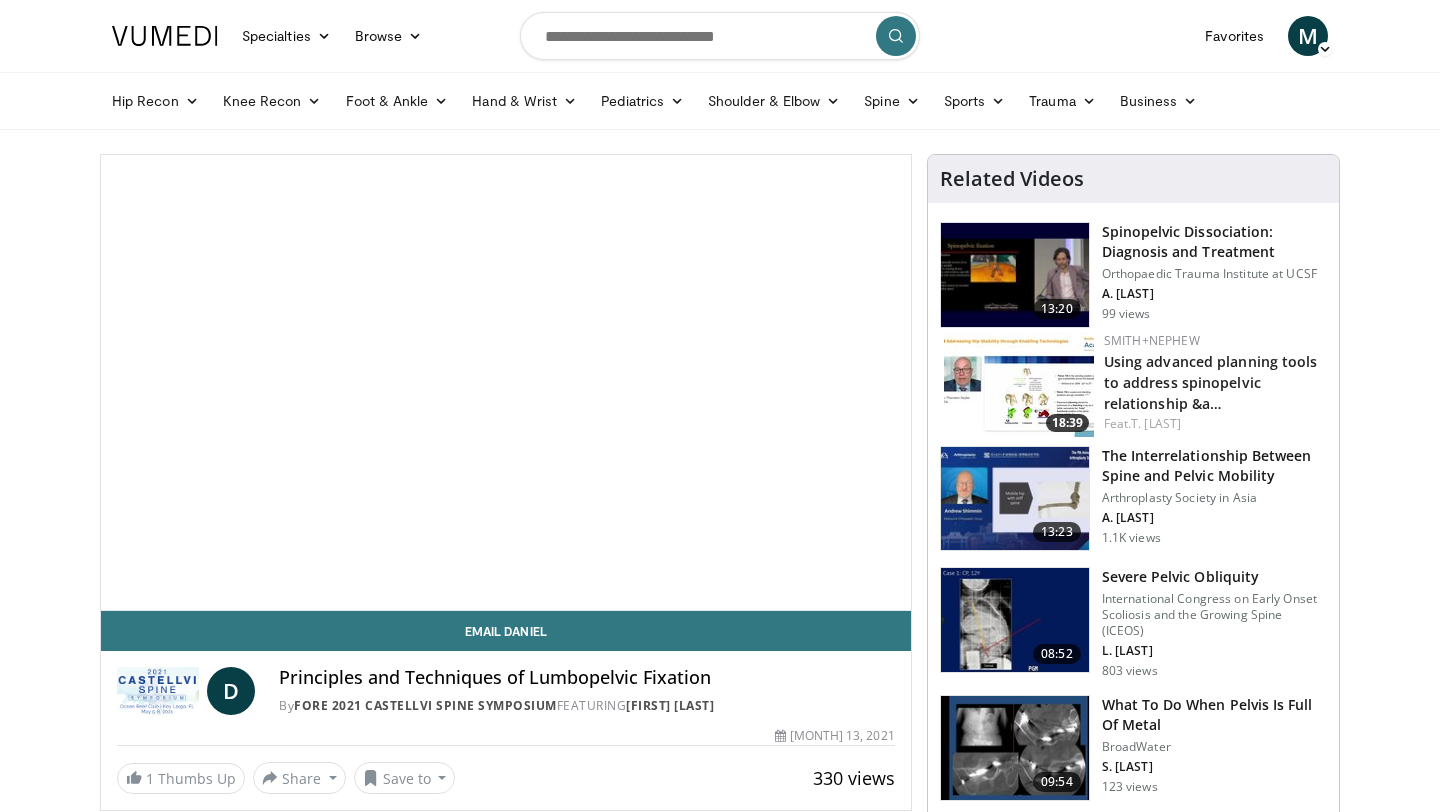 scroll, scrollTop: 0, scrollLeft: 0, axis: both 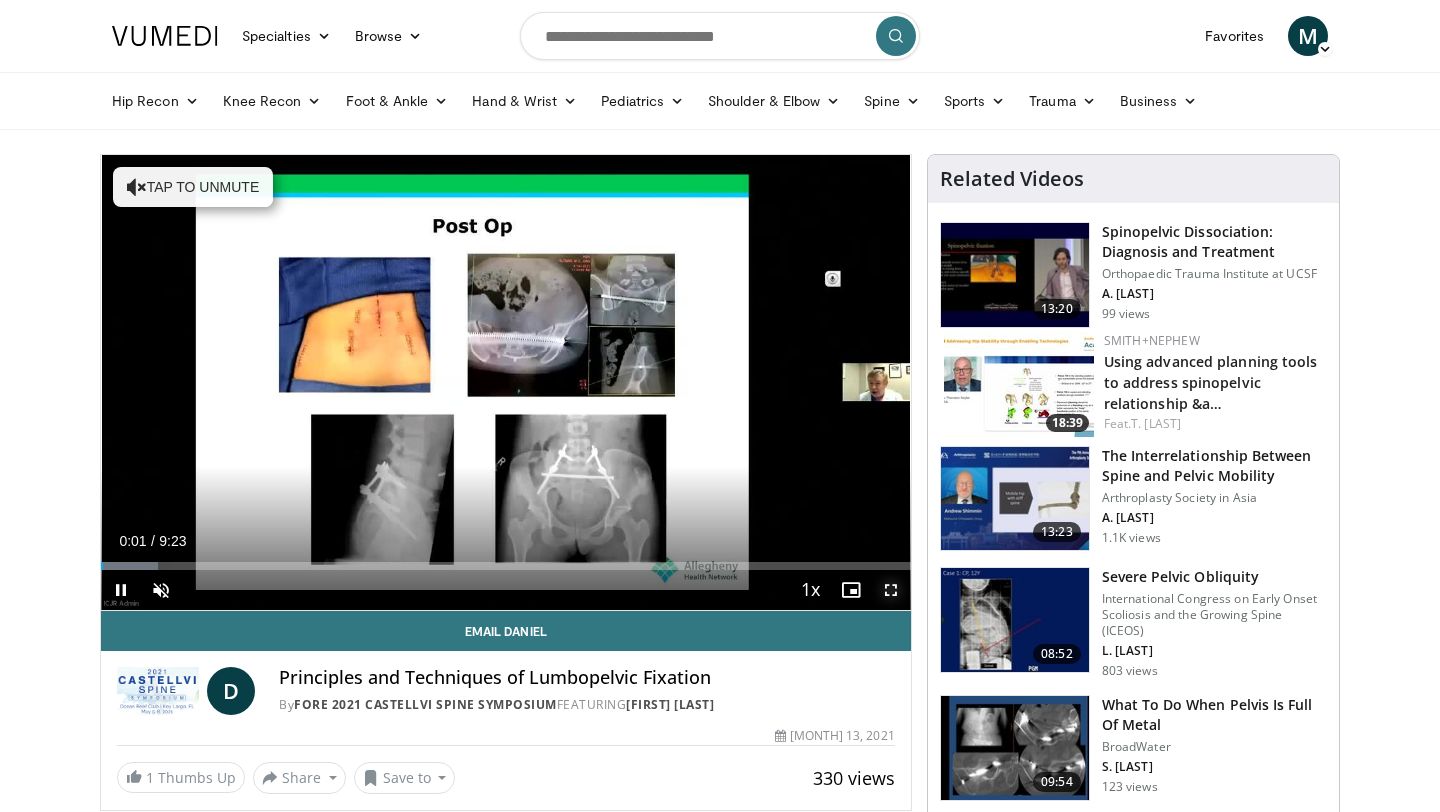 click at bounding box center [891, 590] 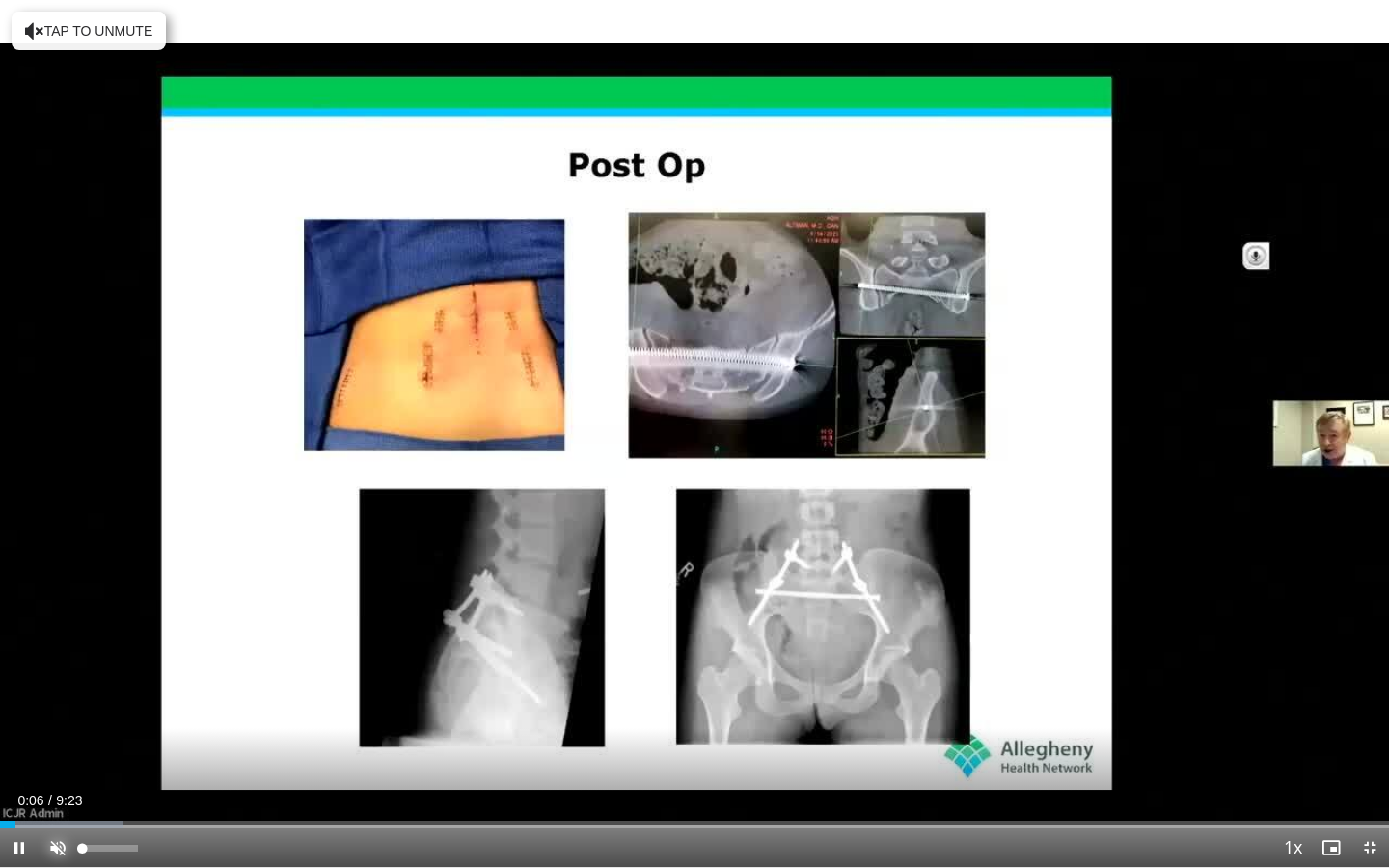 click at bounding box center (58, 848) 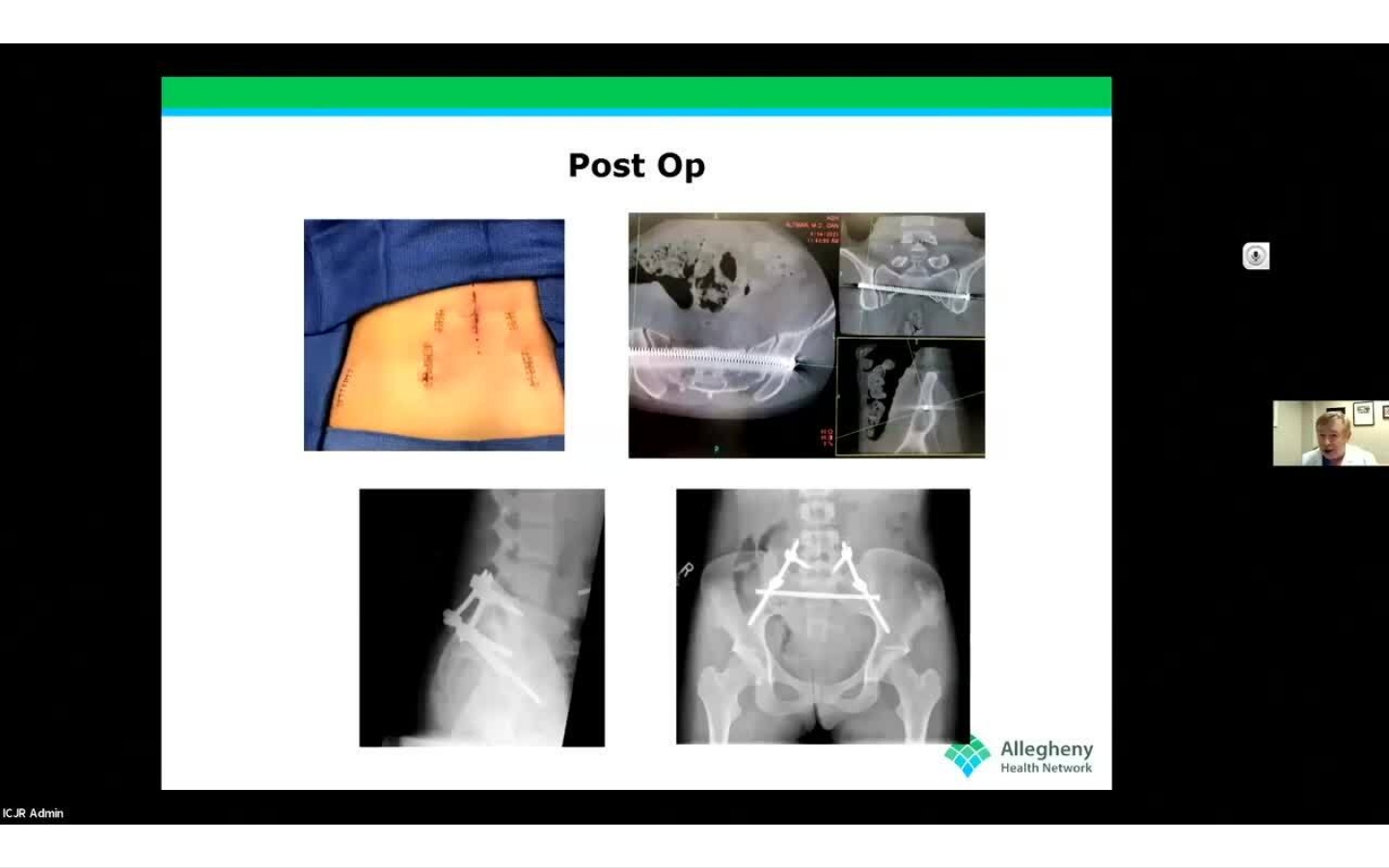 type 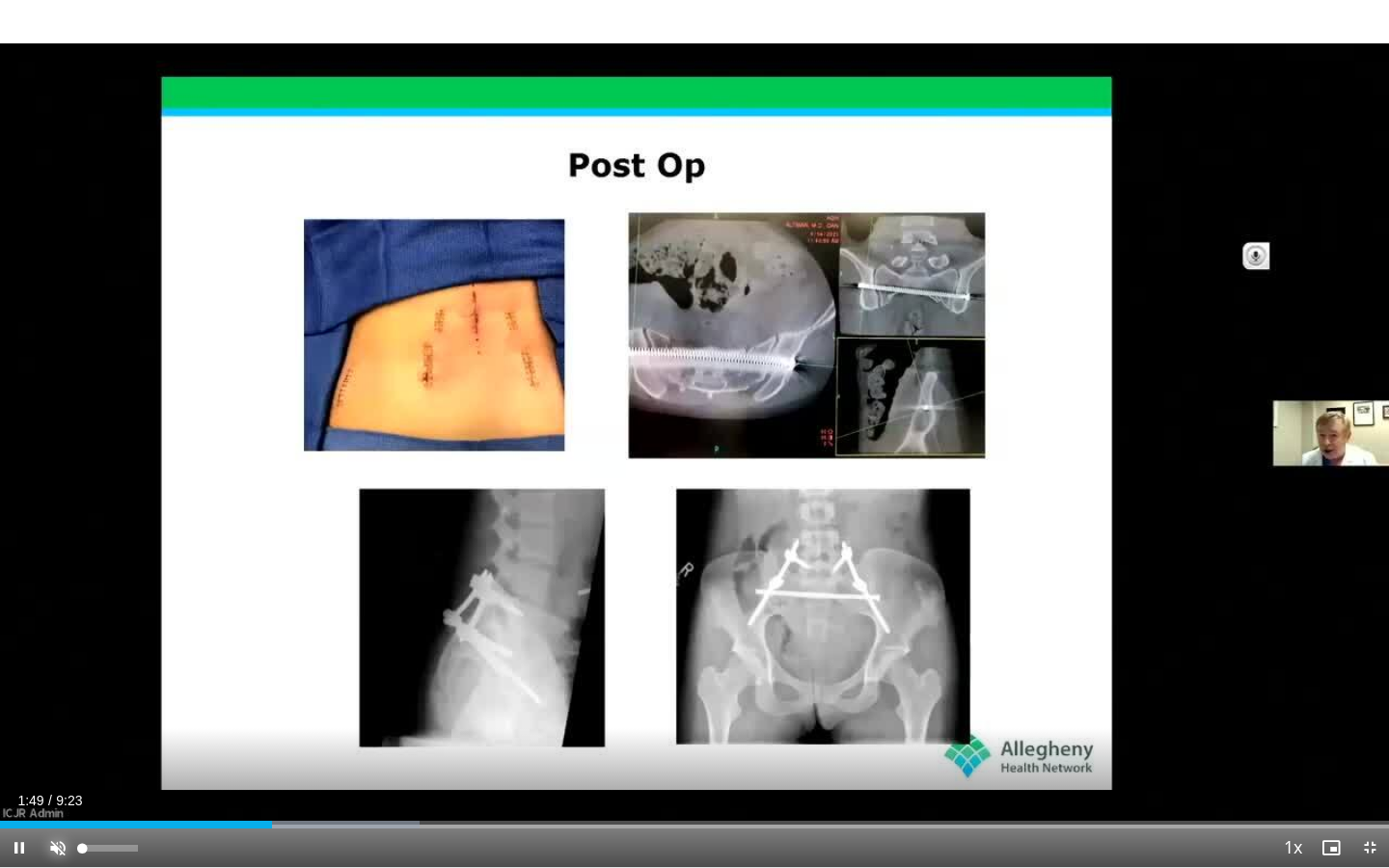 click at bounding box center [58, 848] 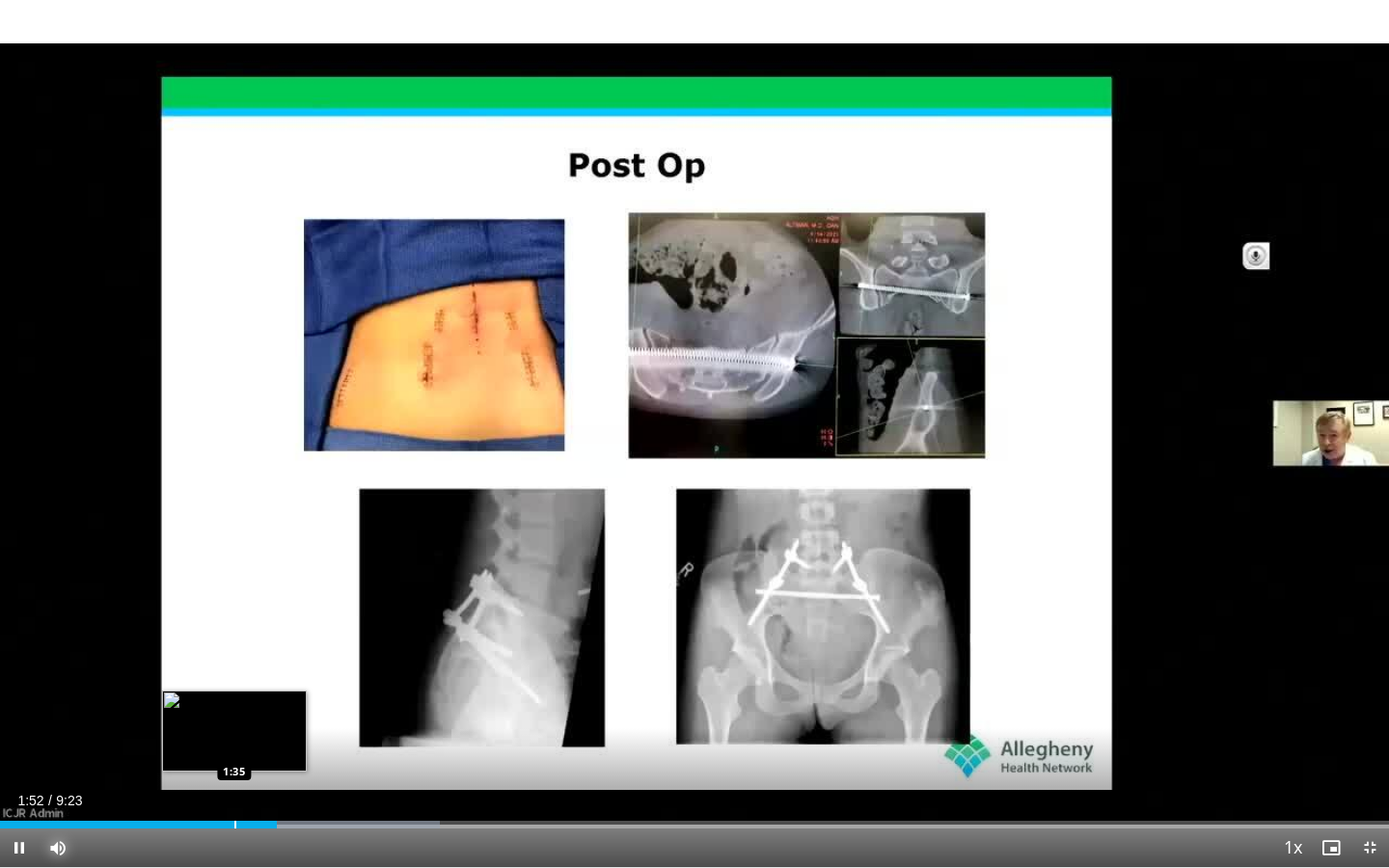click on "Loaded :  31.70% 1:52 1:35" at bounding box center [694, 819] 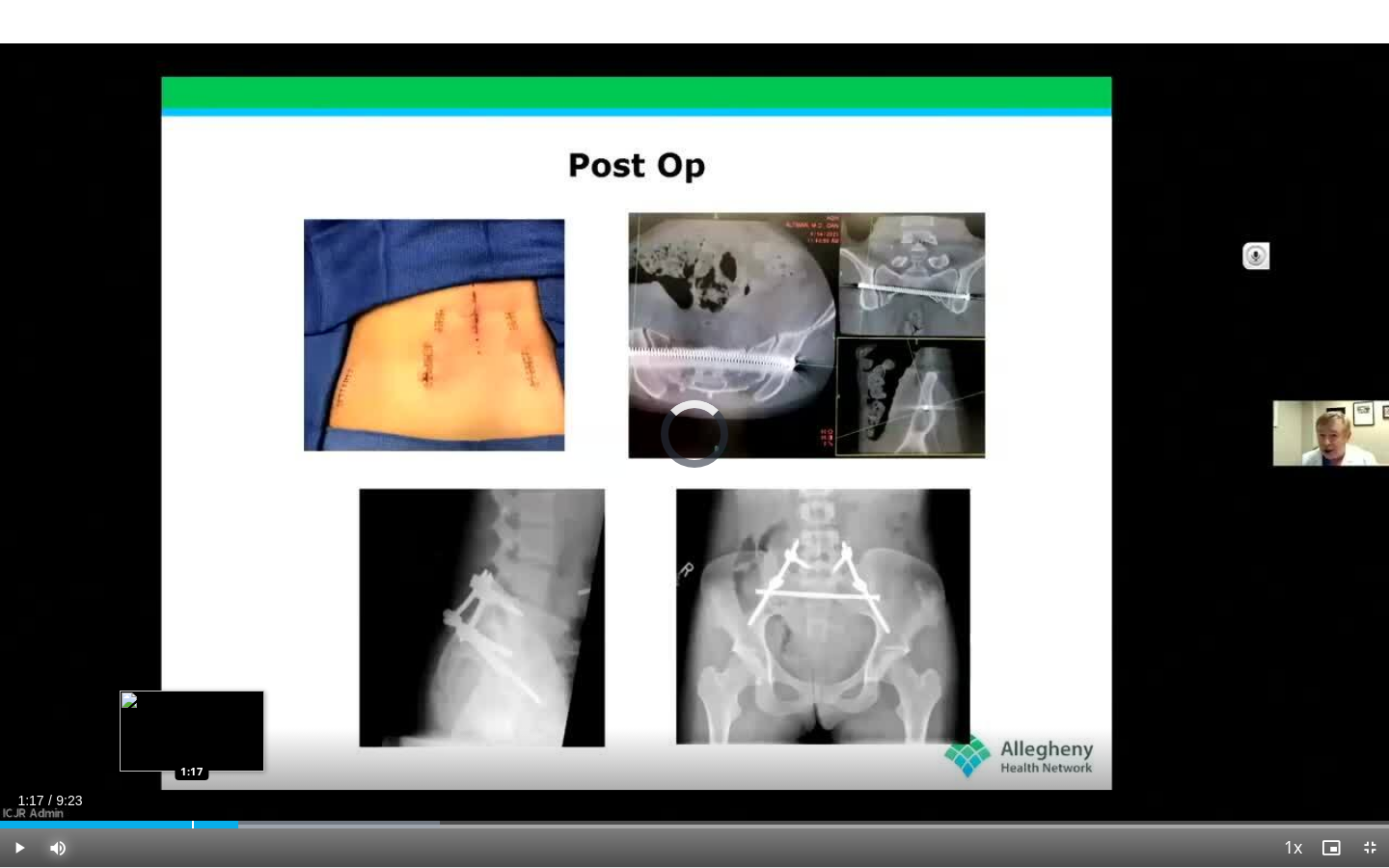 click at bounding box center (193, 825) 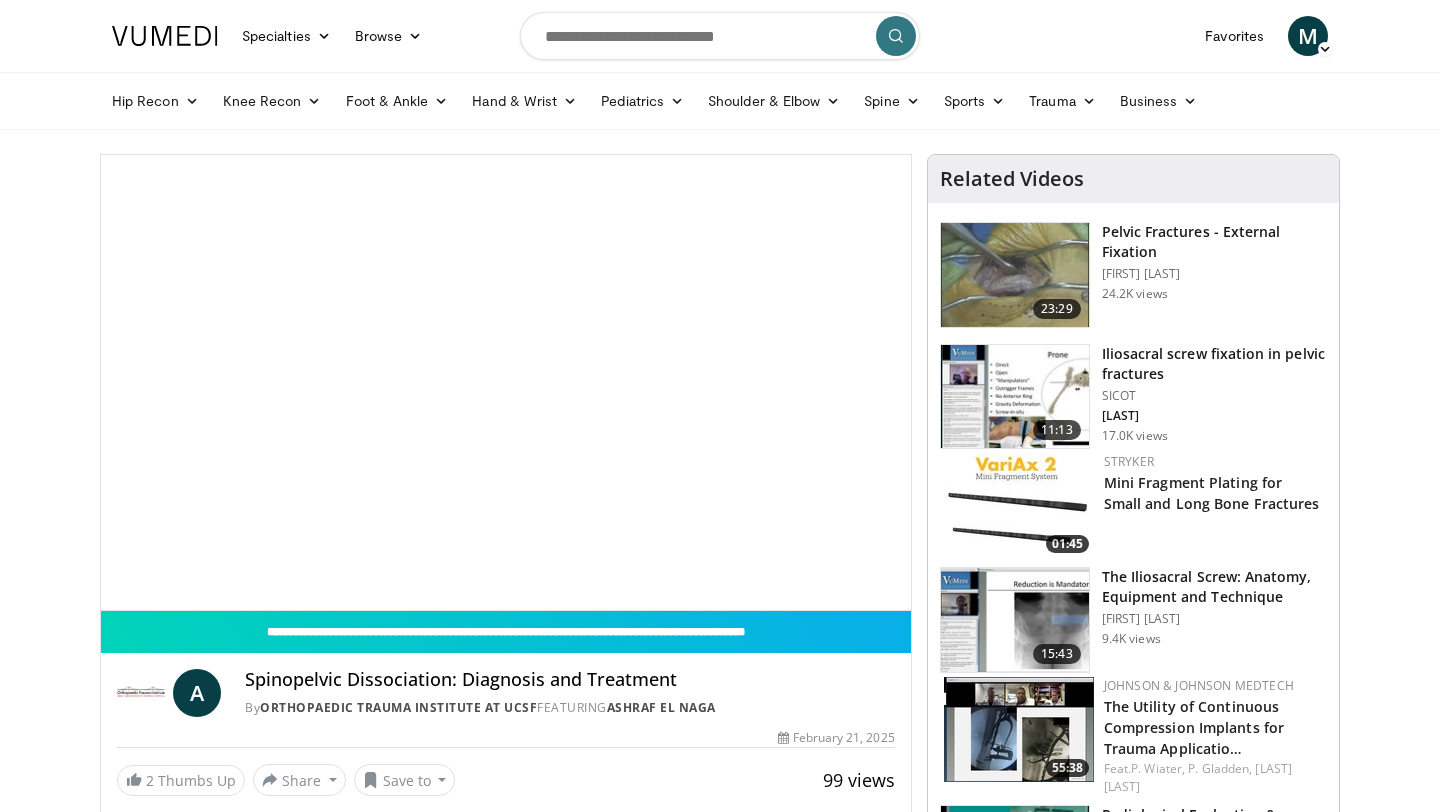 scroll, scrollTop: 0, scrollLeft: 0, axis: both 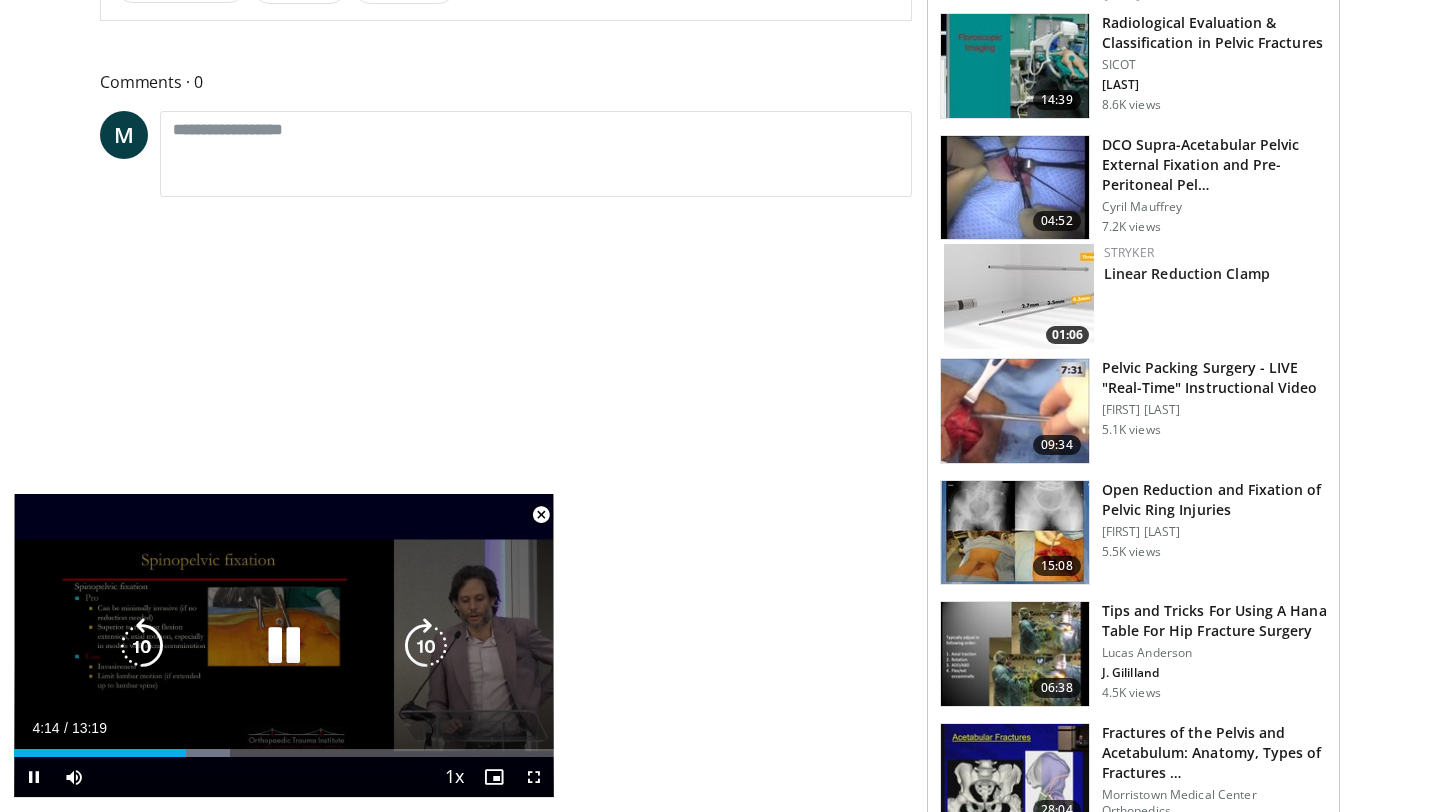 click on "10 seconds
Tap to unmute" at bounding box center (284, 645) 